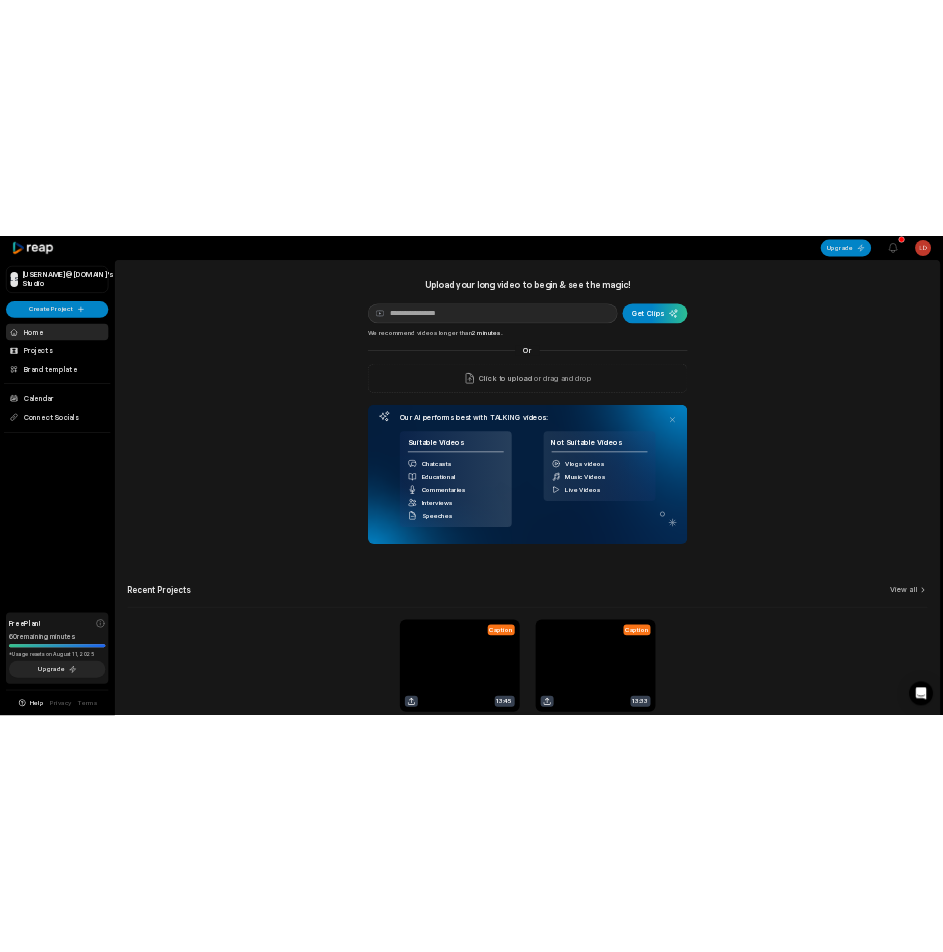 scroll, scrollTop: 0, scrollLeft: 0, axis: both 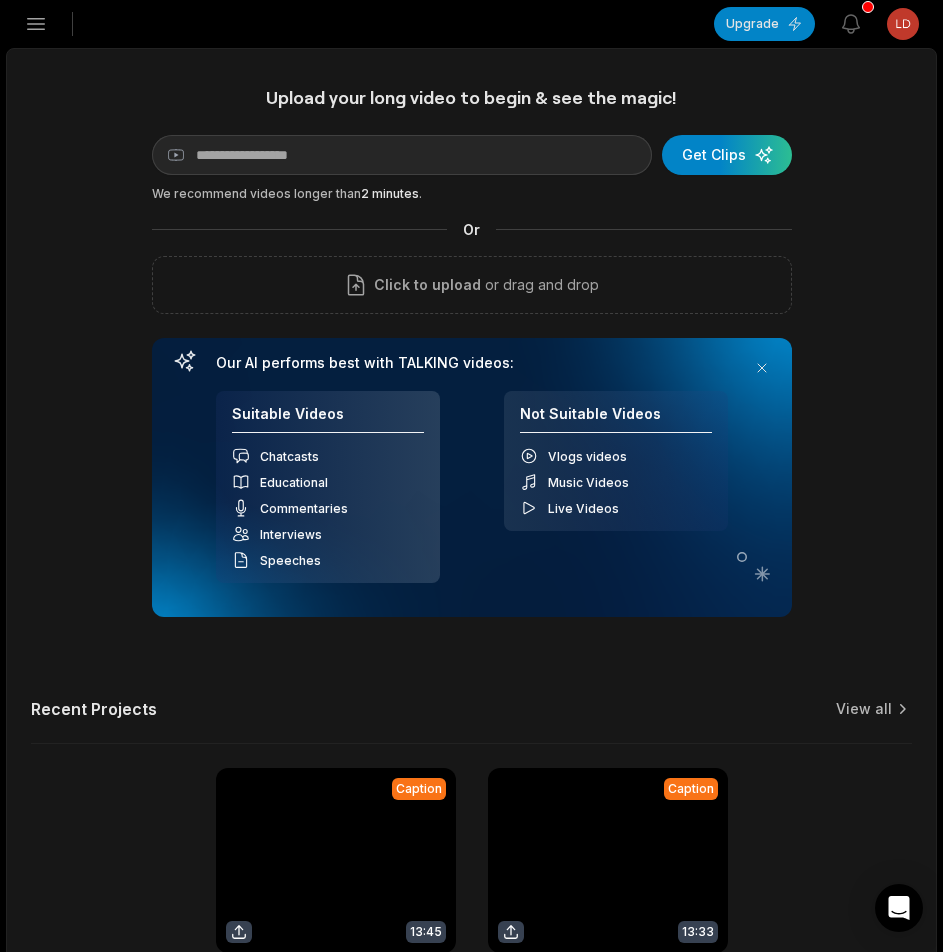 click on "Open sidebar" at bounding box center [36, 24] 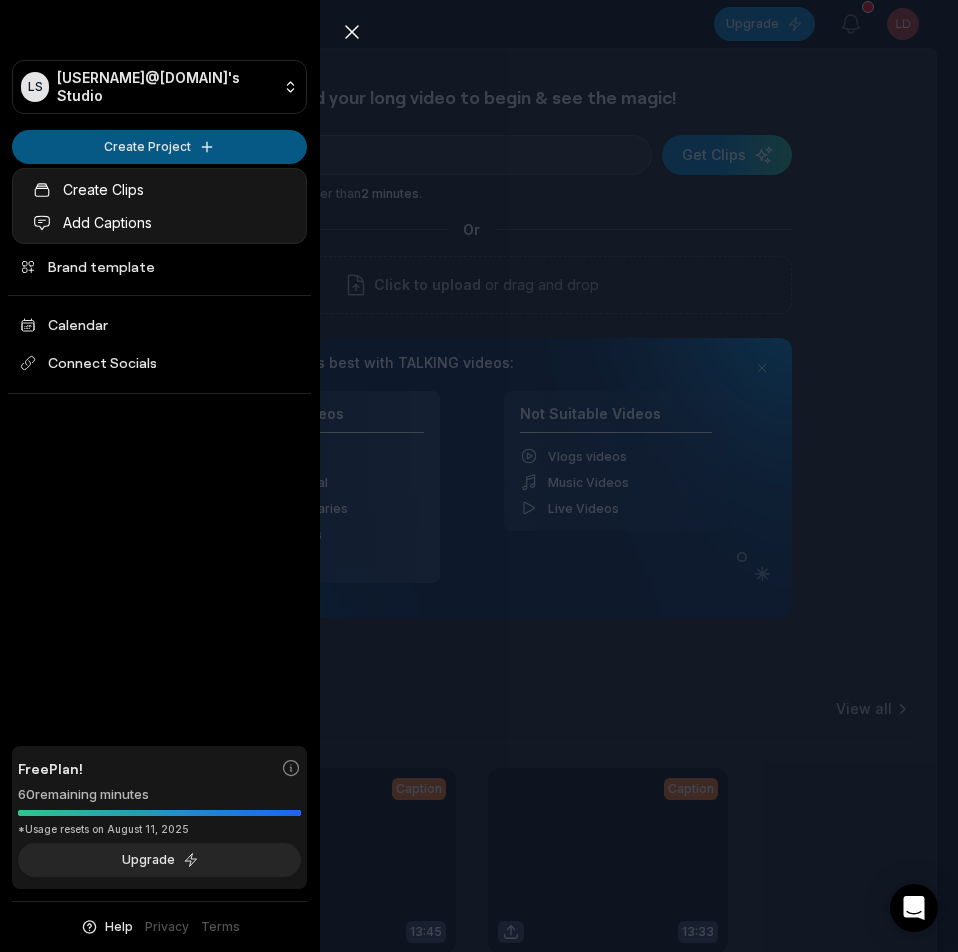 click on "LS Ldsyufei@telegmail.com's Studio Create Project Home Projects Brand template Calendar Connect Socials Free  Plan! 60  remaining minutes *Usage resets on August 11, 2025 Upgrade Help Privacy Terms Open sidebar Upgrade View notifications Open user menu   Upload your long video to begin & see the magic! YouTube link Get Clips We recommend videos longer than  2 minutes . Or Click to upload or drag and drop Our AI performs best with TALKING videos: Suitable Videos Chatcasts Educational  Commentaries  Interviews  Speeches Not Suitable Videos Vlogs videos Music Videos Live Videos Recent Projects View all Caption 13:45 They were supposed to help paint the house and ended up drunk. Open options 4 hours ago Caption 13:33 Wedding preparations Open options 5 hours ago Made with   in San Francisco
Close sidebar LS Ldsyufei@telegmail.com's Studio Create Project Home Projects Brand template Calendar Connect Socials Free  Plan! 60  remaining minutes *Usage resets on August 11, 2025 Upgrade Help Privacy Terms" at bounding box center (479, 476) 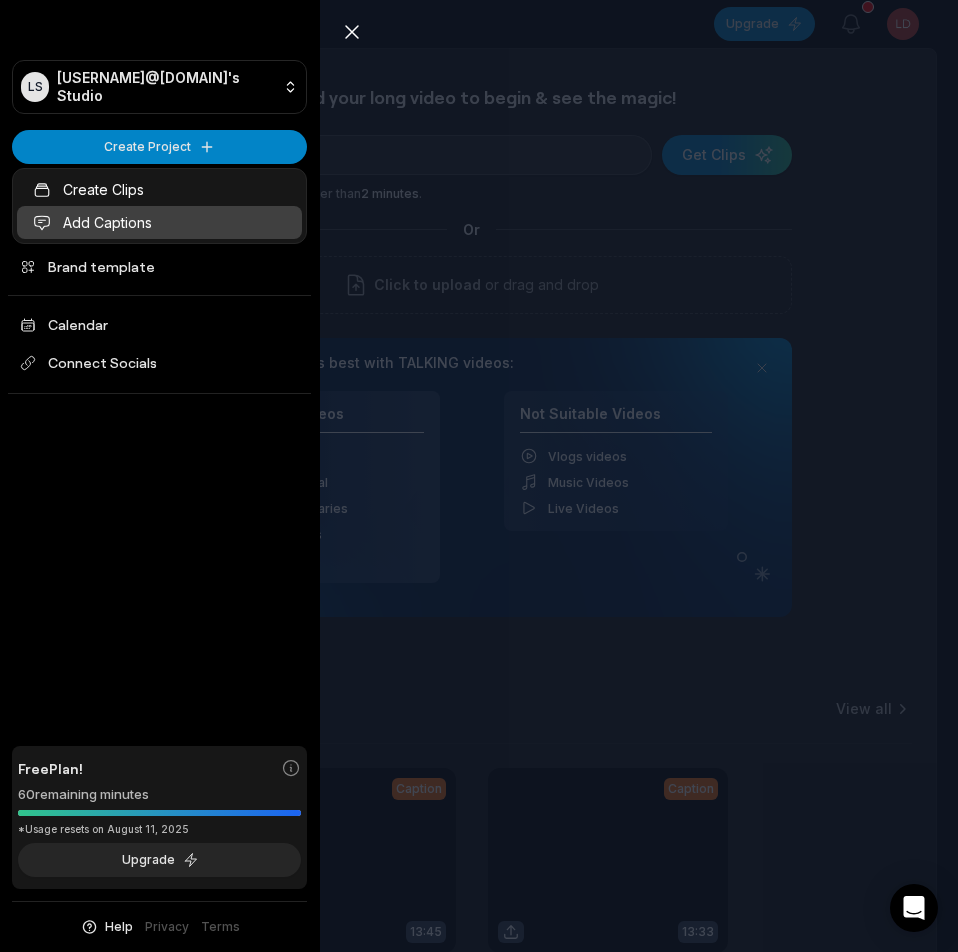 click on "Add Captions" at bounding box center (159, 222) 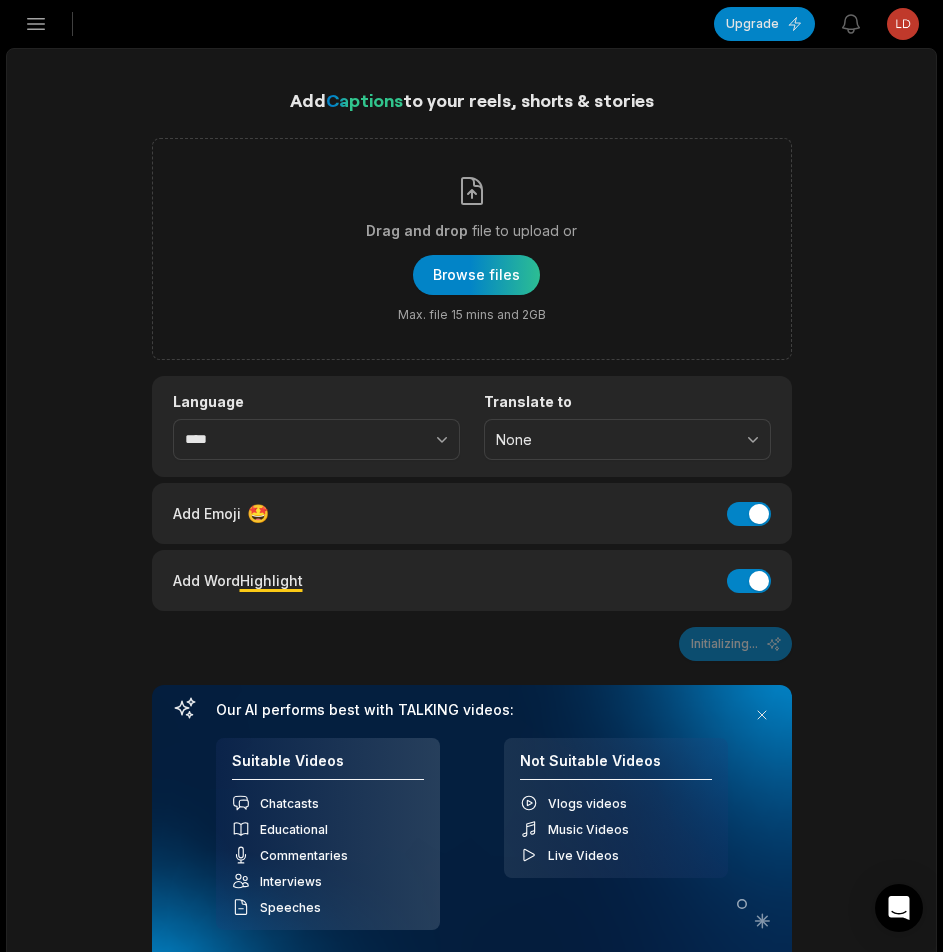 scroll, scrollTop: 0, scrollLeft: 0, axis: both 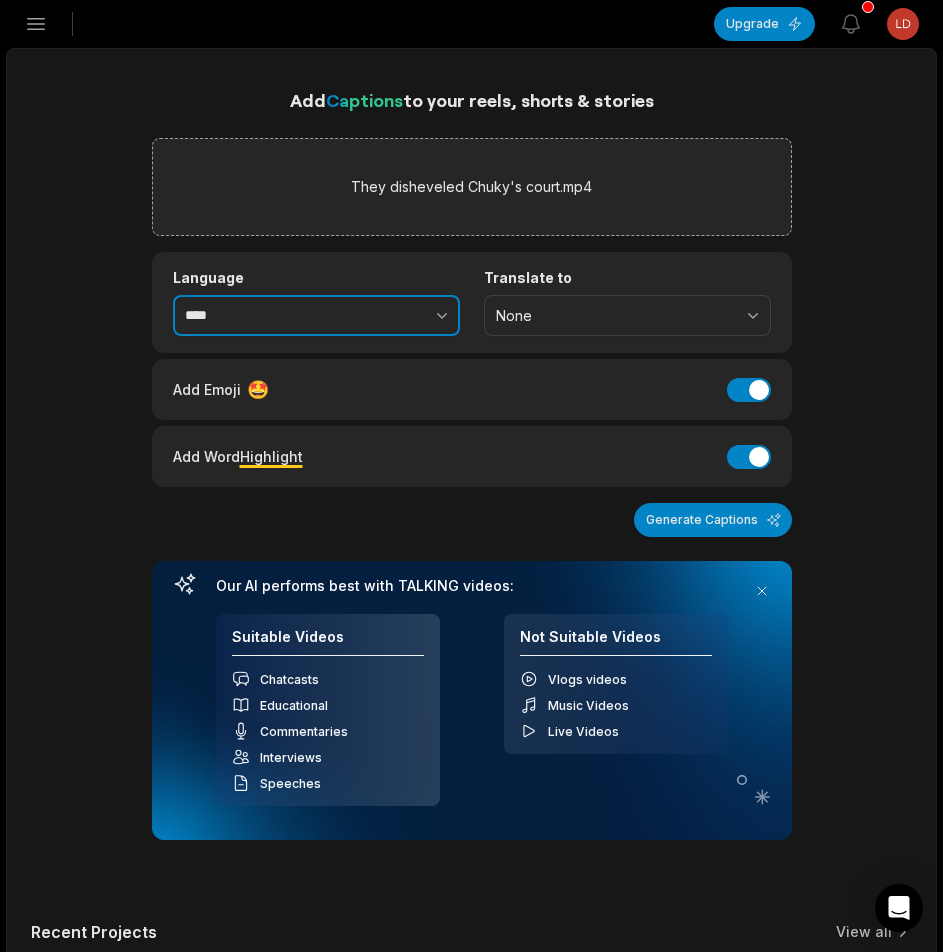 click on "****" at bounding box center (316, 316) 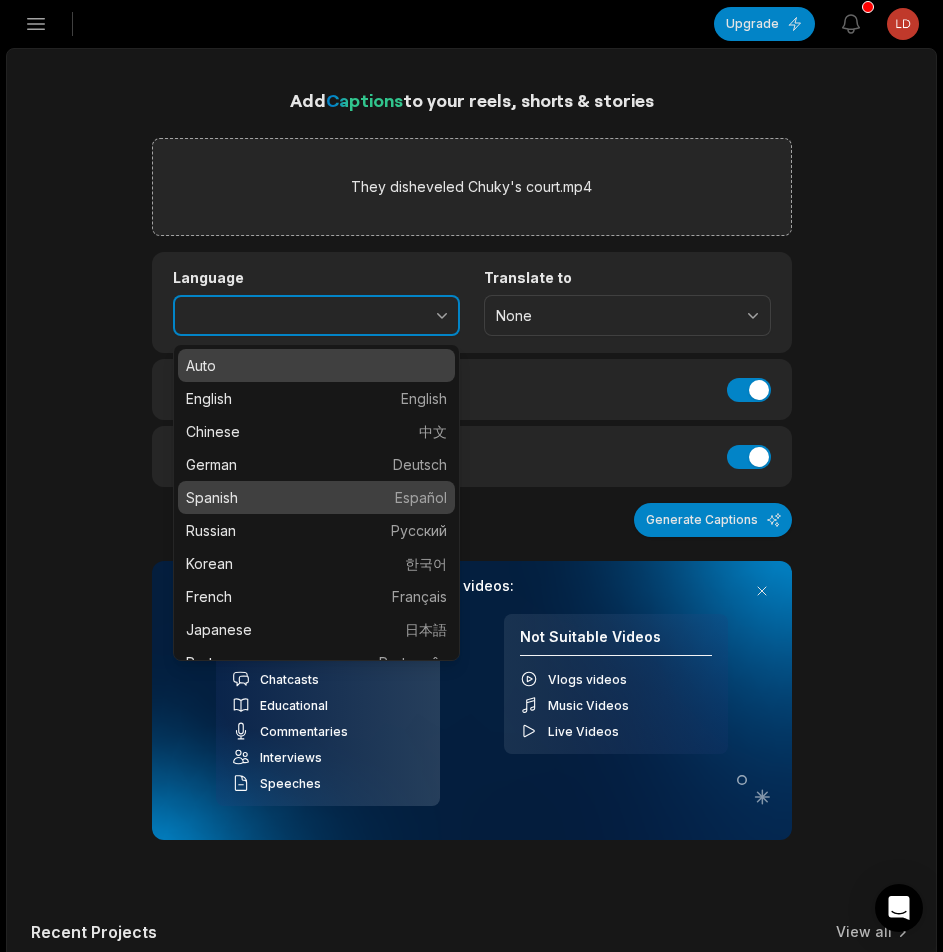 type on "*******" 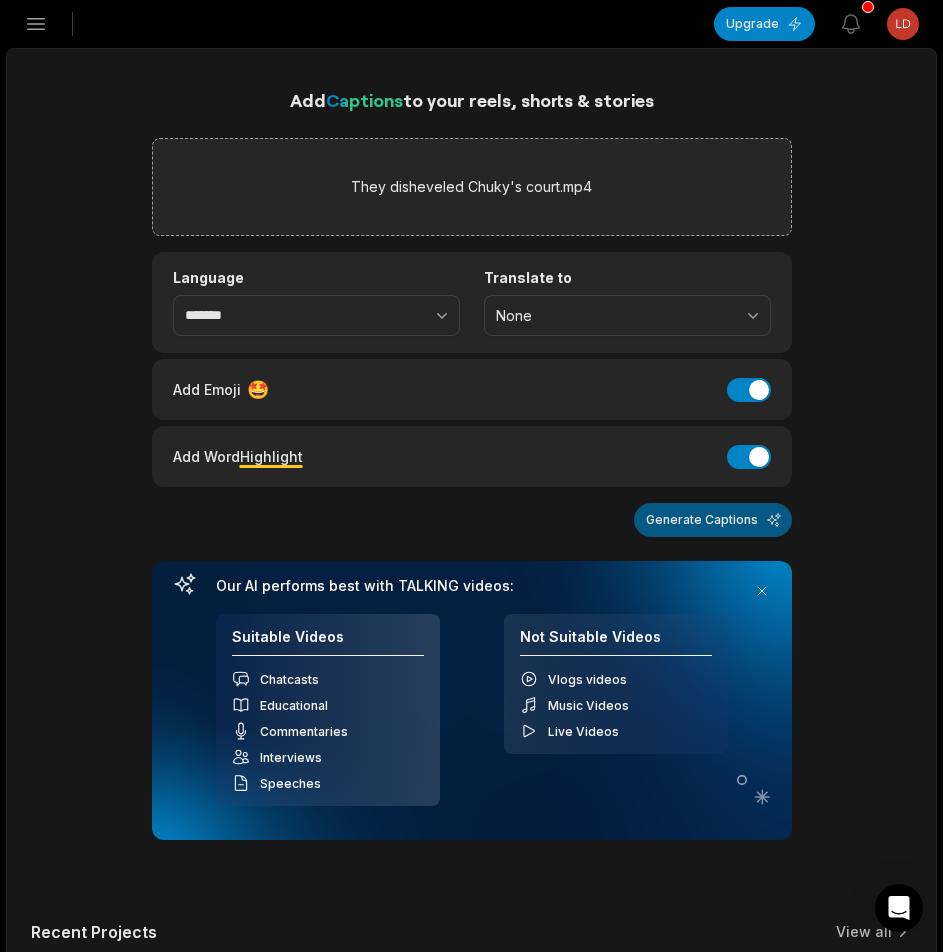 click on "Generate Captions" at bounding box center [713, 520] 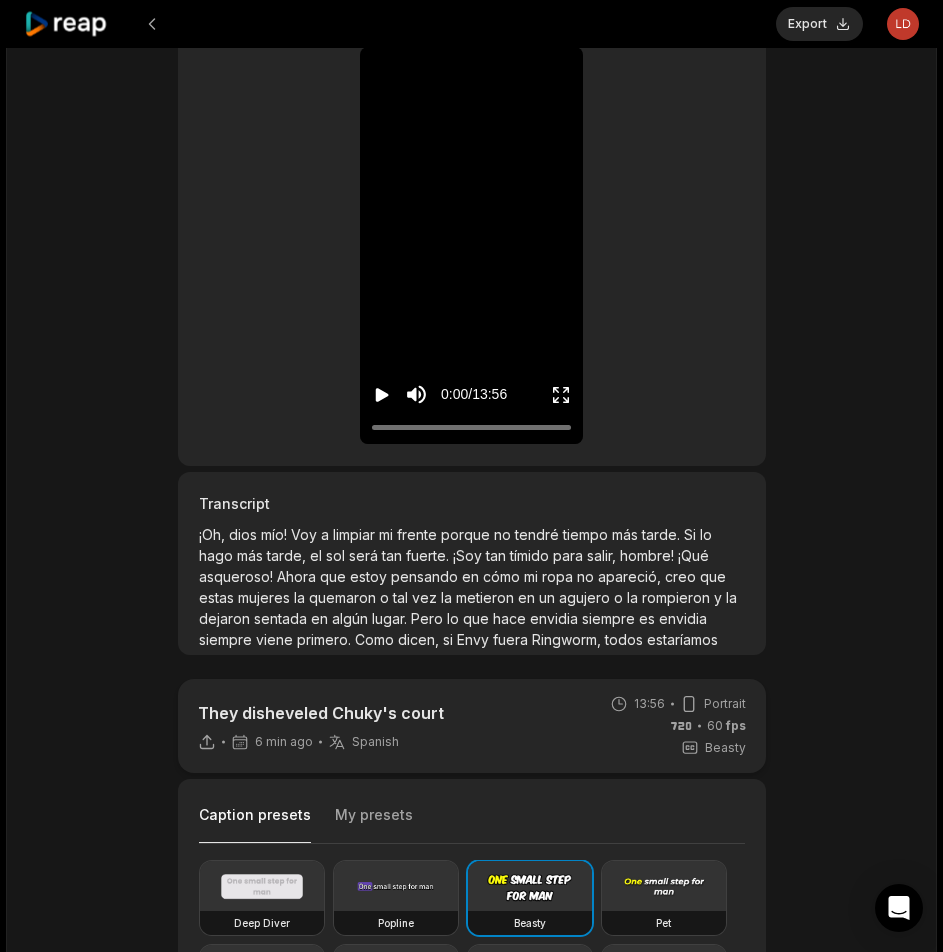 scroll, scrollTop: 711, scrollLeft: 0, axis: vertical 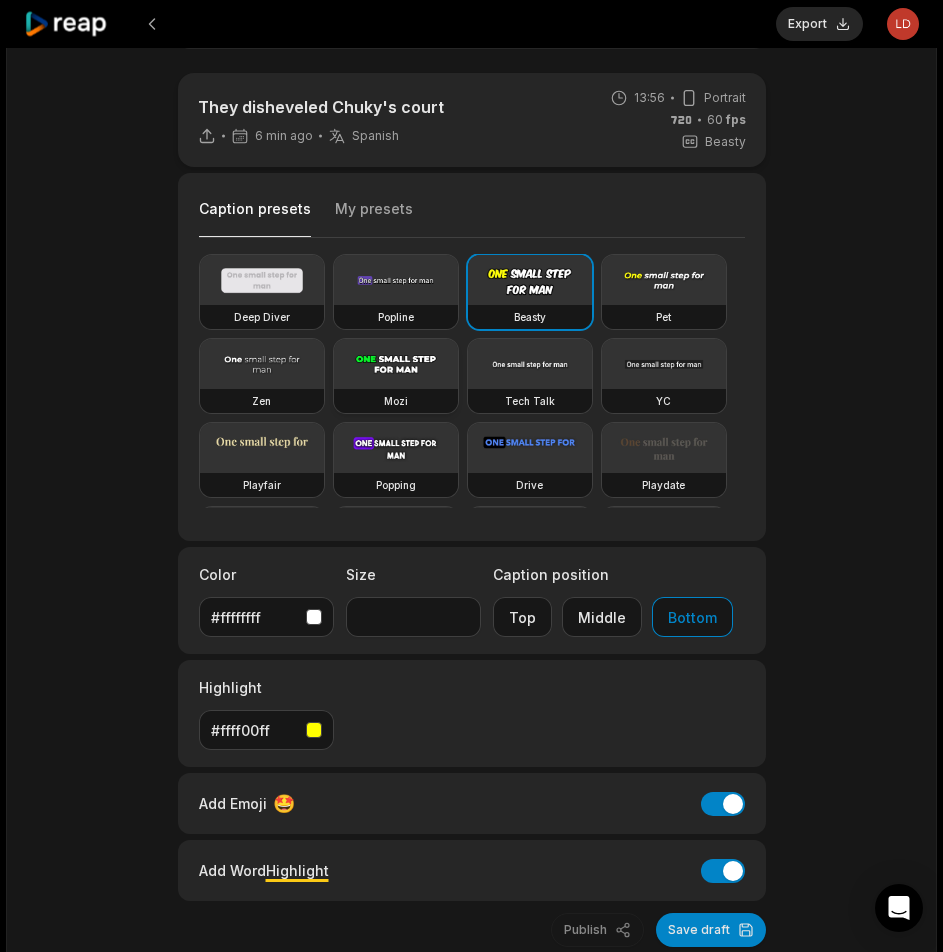 click on "Mozi" at bounding box center (396, 401) 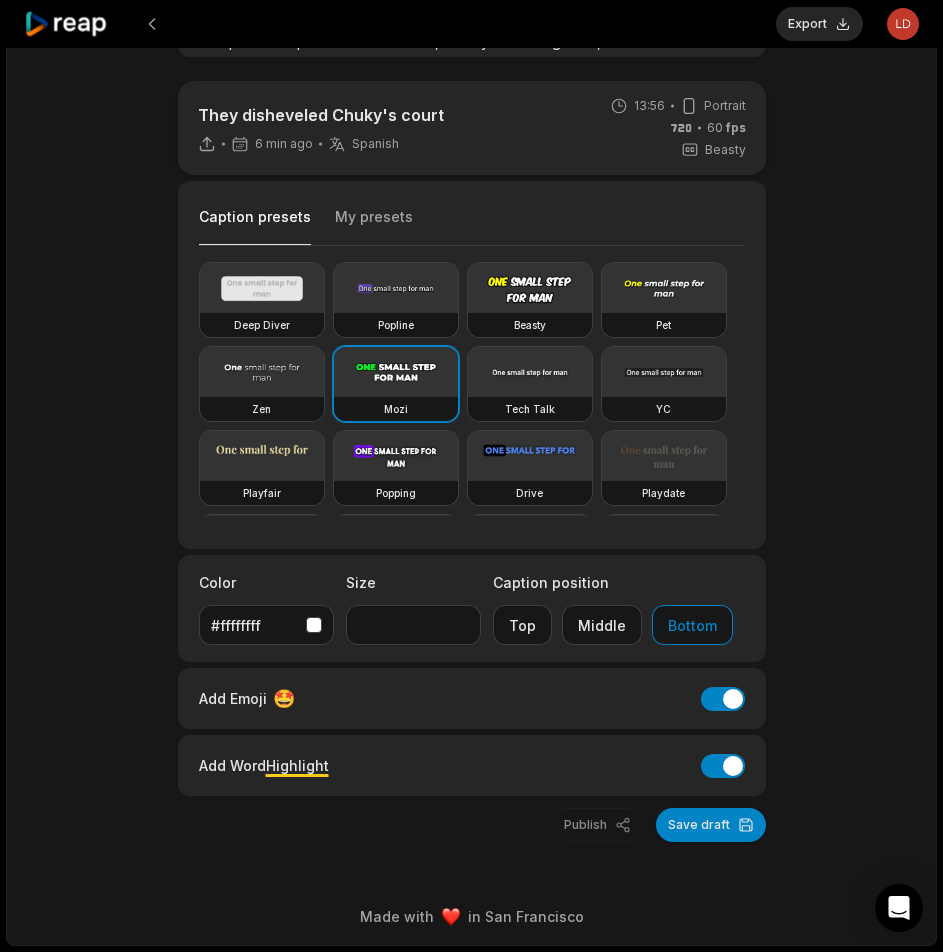 scroll, scrollTop: 303, scrollLeft: 0, axis: vertical 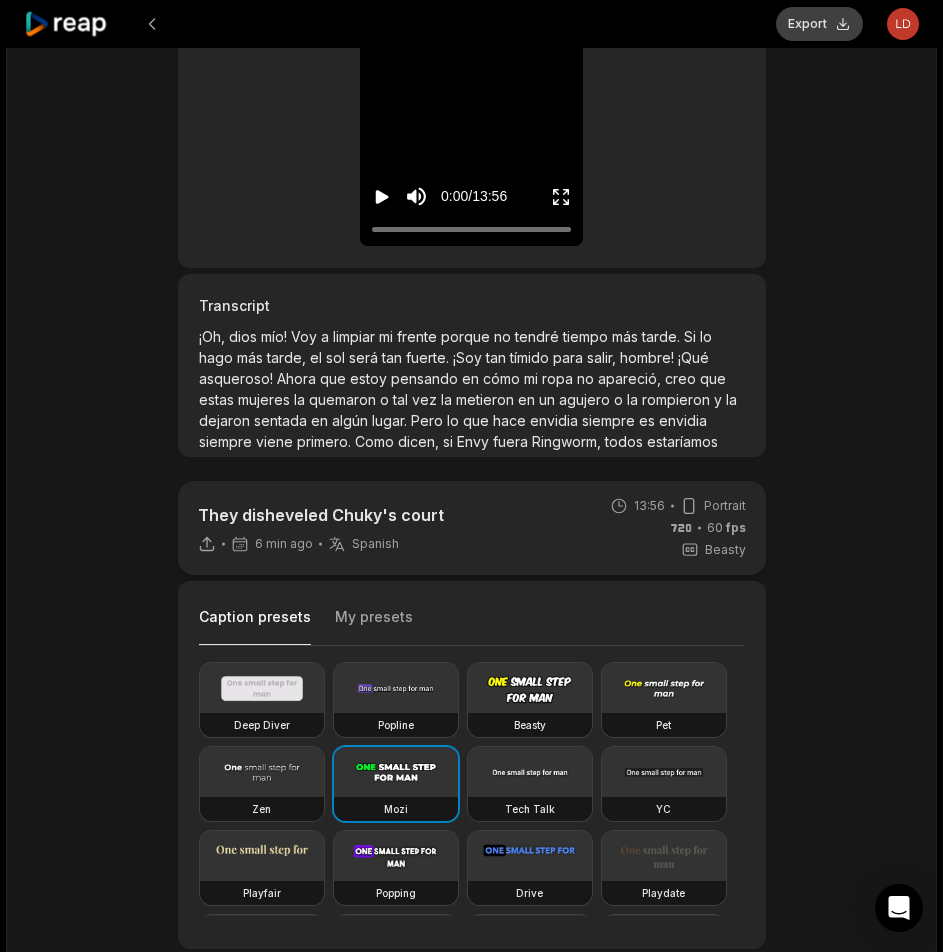 click on "Export" at bounding box center (819, 24) 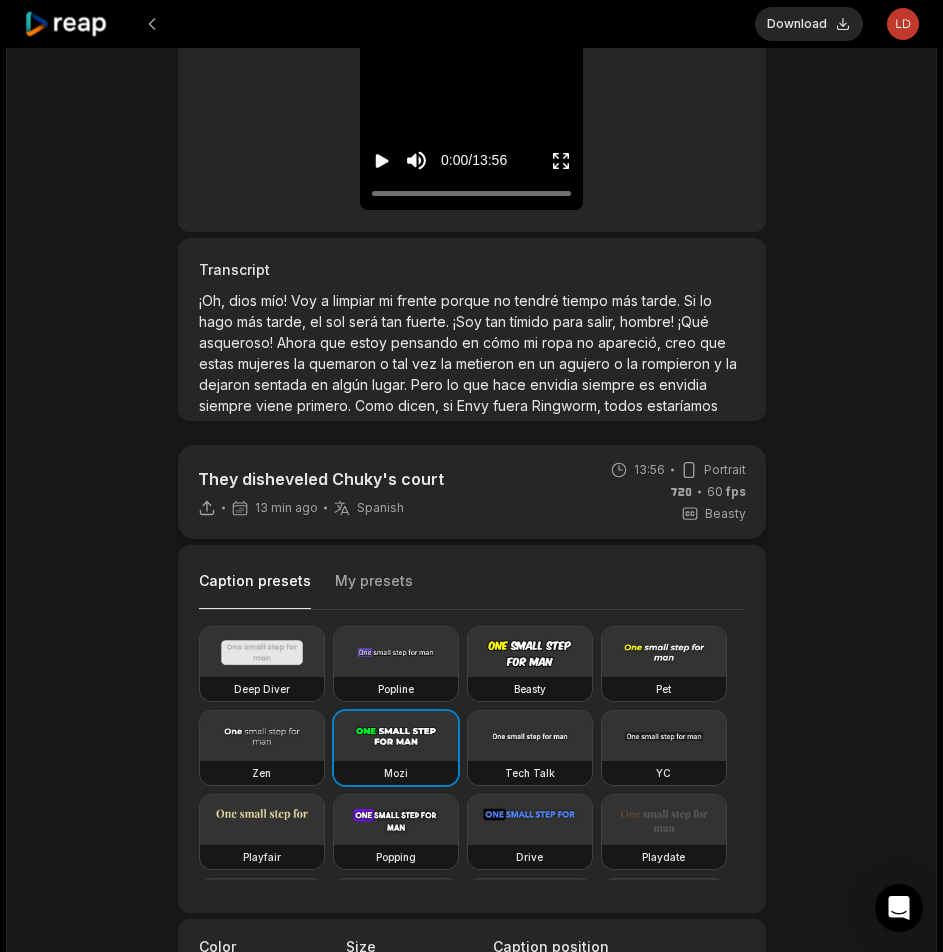 scroll, scrollTop: 303, scrollLeft: 0, axis: vertical 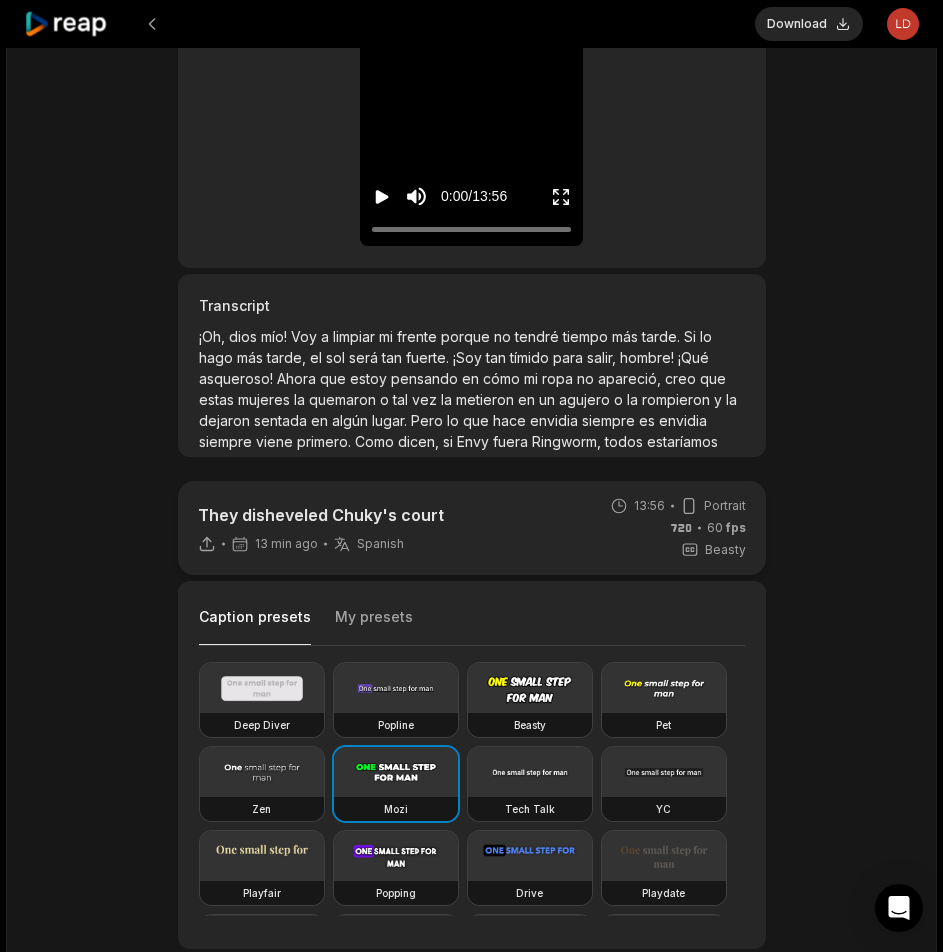 drag, startPoint x: 823, startPoint y: 25, endPoint x: 913, endPoint y: 32, distance: 90.27181 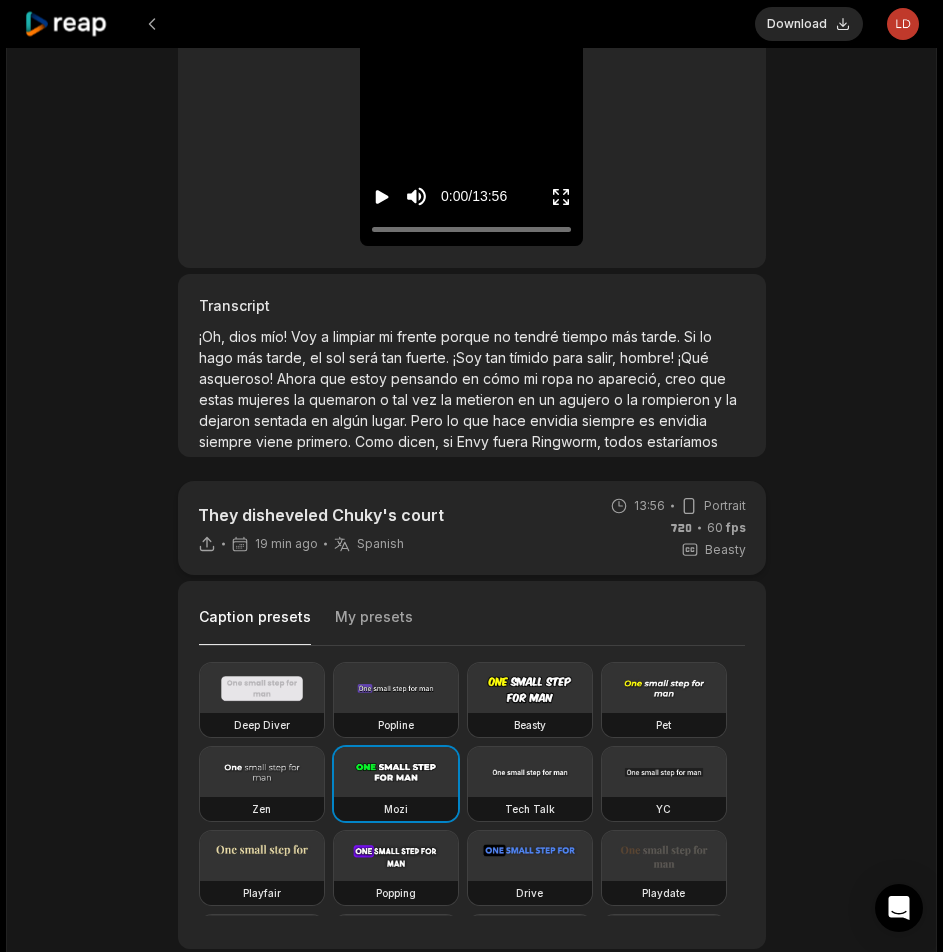 click on "They disheveled Chuky's court 19 min ago Spanish es 13:56 Portrait 60   fps Beasty Caption presets My presets Deep Diver Popline Beasty Pet Zen Mozi Tech Talk YC Playfair Popping Drive Playdate Galaxy Turban Flipper Spell Youshaei Pod P Noah Phantom Color #ffffffff Size ** Caption position Top Middle Bottom Add Emoji 🤩 Add Emoji Add Word  Highlight Add Word Highlight Publish Save draft Low-res preview Open in video editor ¡Oh, ¡Oh, dios dios   mío! mío! Voy Voy   a a   limpiar limpiar   mi mi   frente frente porque porque   no no   tendré tendré   tiempo tiempo más más   tarde tarde Si Si   lo lo   hago hago   más más   tarde, tarde, el el   sol sol   será será   tan tan   fuerte fuerte ¡Soy ¡Soy tan tan   tímido tímido   para para   salir, salir, hombre! hombre! ¡Qué ¡Qué   asqueroso! asqueroso! Ahora Ahora que que   estoy estoy   pensando pensando   en en cómo cómo   mi mi   ropa ropa   no no   apareció, apareció, creo creo   que que   estas estas" at bounding box center (471, 506) 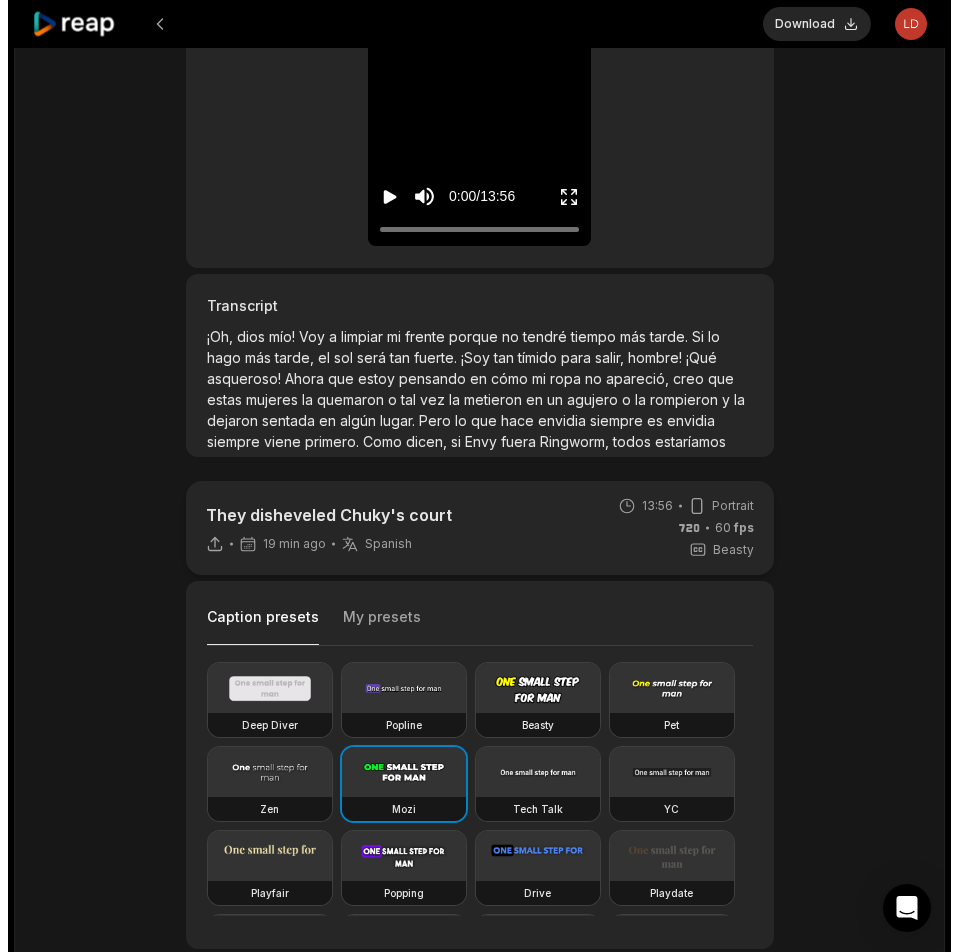 scroll, scrollTop: 0, scrollLeft: 0, axis: both 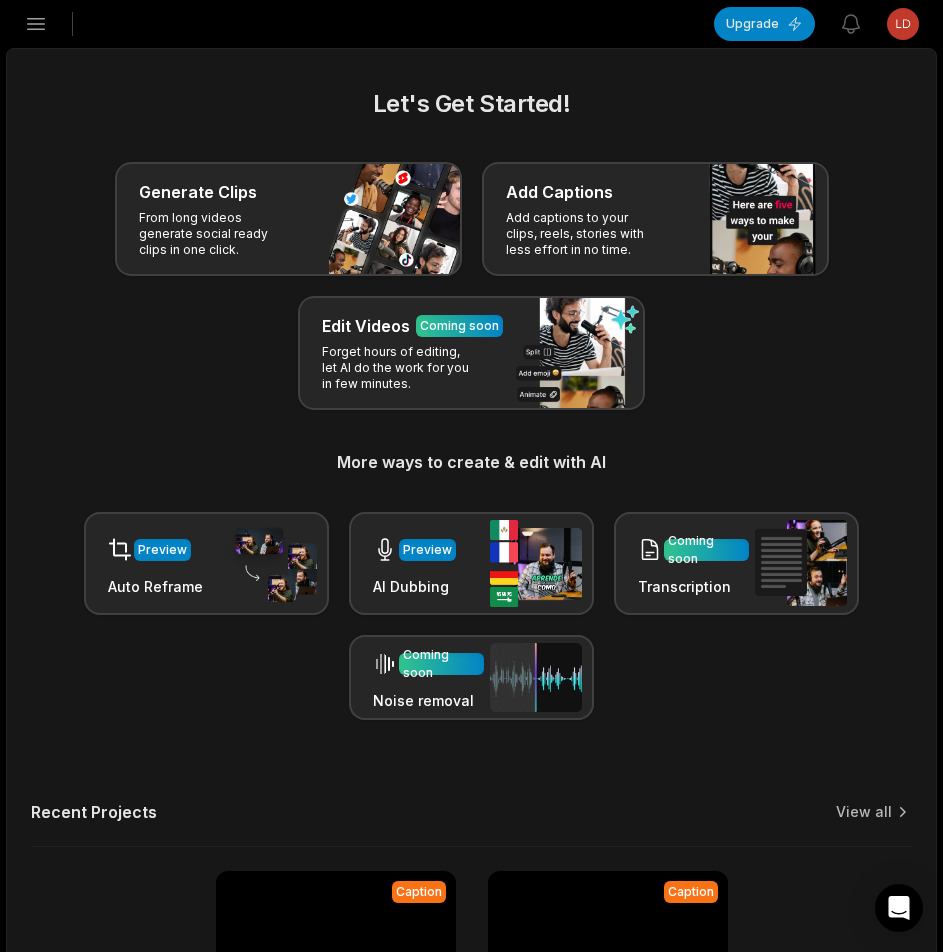 click 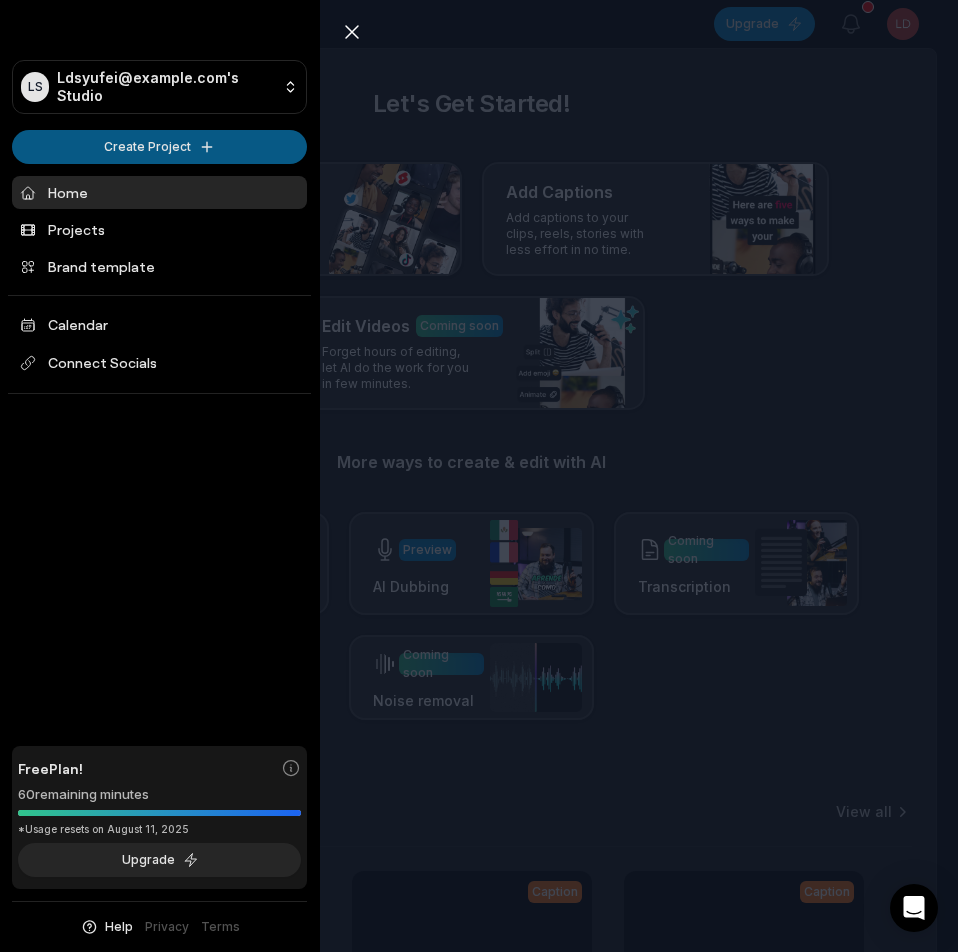 click on "LS Ldsyufei@telegmail.com's Studio Create Project Home Projects Brand template Calendar Connect Socials Free  Plan! 60  remaining minutes *Usage resets on August 11, 2025 Upgrade Help Privacy Terms Open sidebar Upgrade View notifications Open user menu   Let's Get Started! Generate Clips From long videos generate social ready clips in one click. Add Captions Add captions to your clips, reels, stories with less effort in no time. Edit Videos Coming soon Forget hours of editing, let AI do the work for you in few minutes. More ways to create & edit with AI Preview Auto Reframe Preview AI Dubbing Coming soon Transcription Coming soon Noise removal Recent Projects View all Caption 13:56 They disheveled Chuky's court Open options 27 minutes ago Caption 13:45 They were supposed to help paint the house and ended up drunk. Open options 5 hours ago Caption 13:33 Wedding preparations Open options 6 hours ago Made with   in San Francisco
Close sidebar LS Ldsyufei@telegmail.com's Studio Create Project Home Free 60" at bounding box center (479, 476) 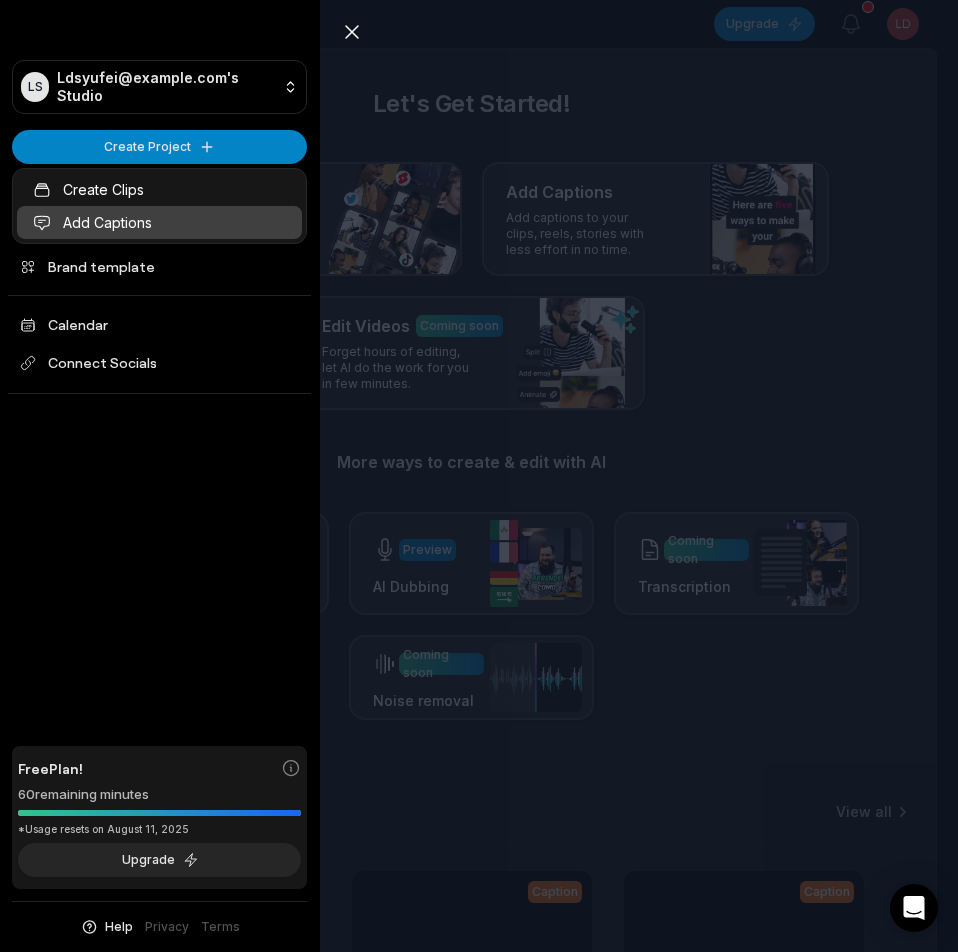 click on "Add Captions" at bounding box center (159, 222) 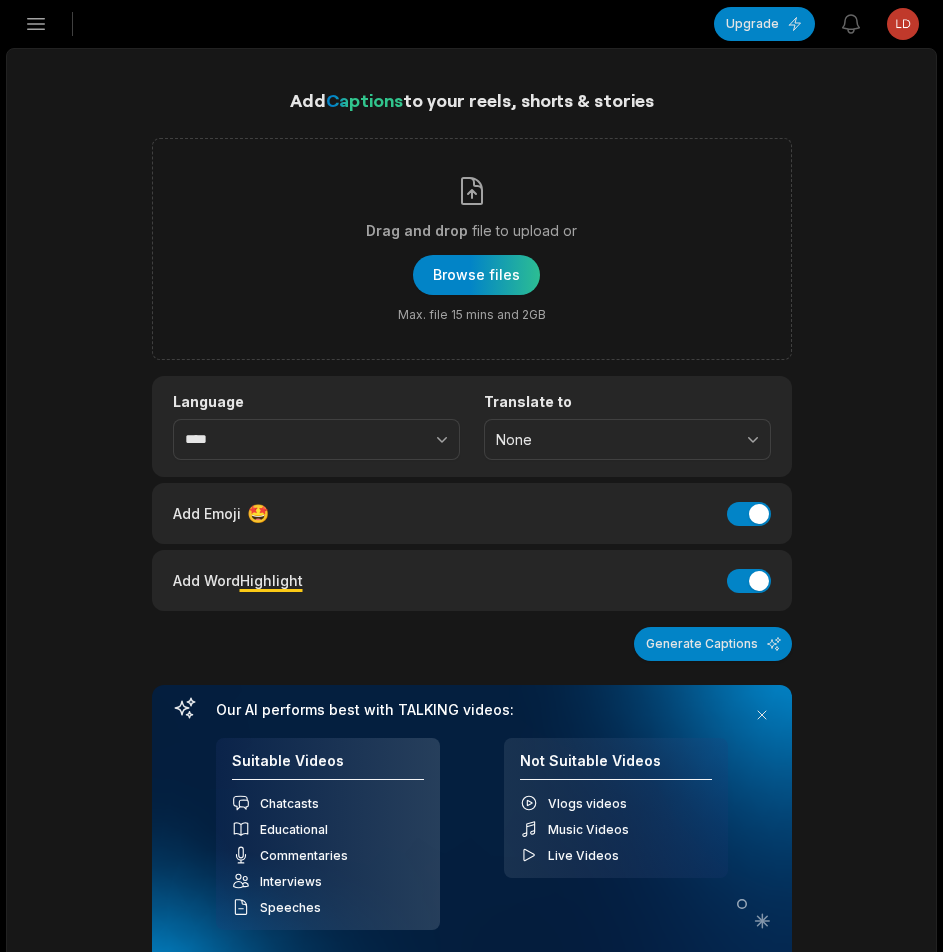 scroll, scrollTop: 0, scrollLeft: 0, axis: both 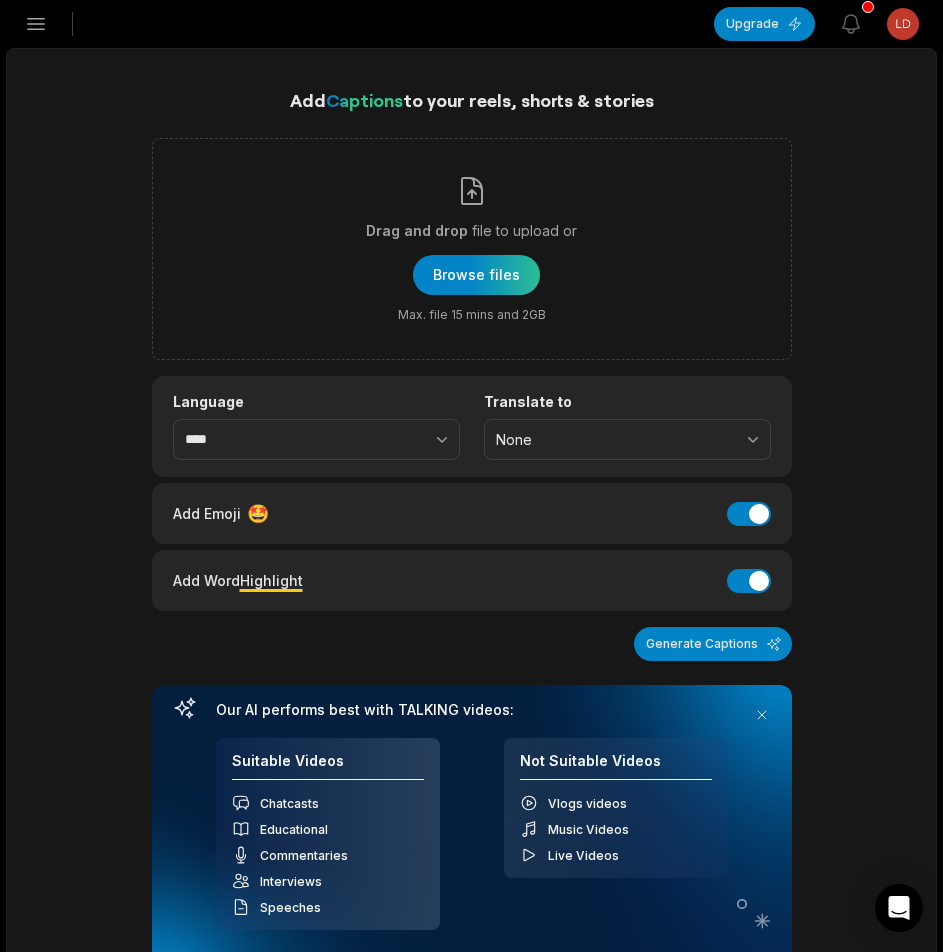 click 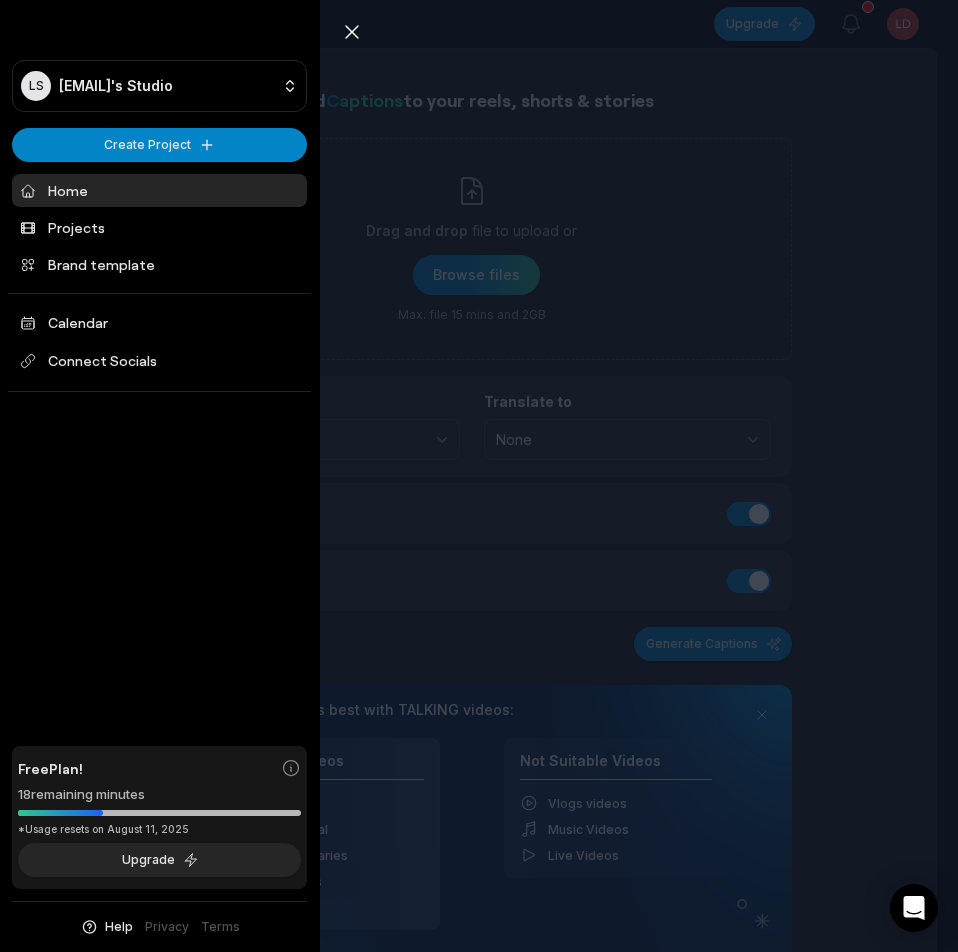 click 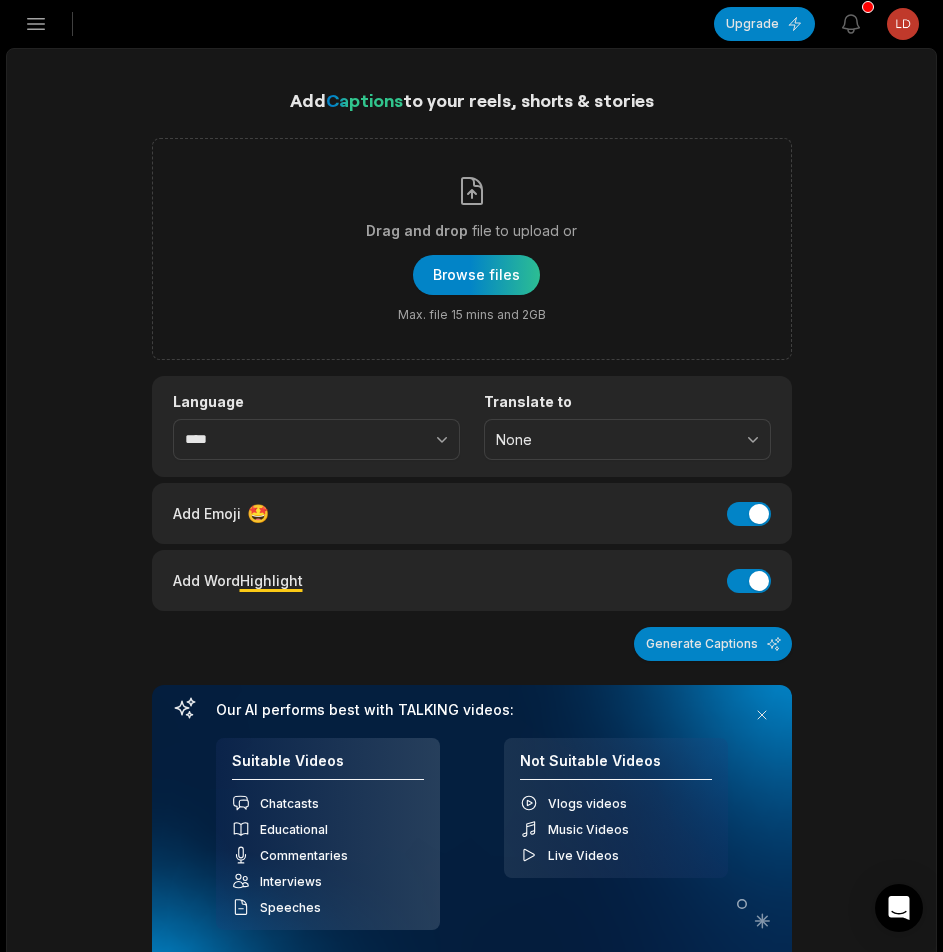 click 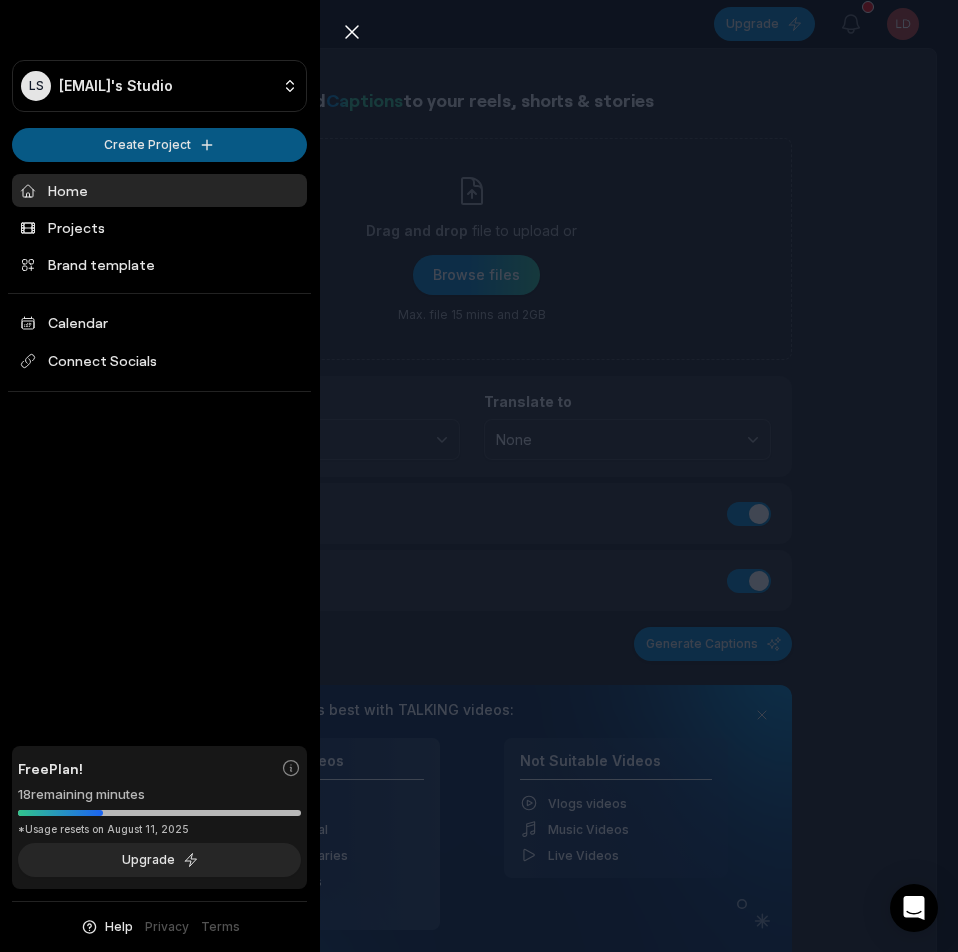 click on "LS [EMAIL]'s Studio Create Project Home Projects Brand template Calendar Connect Socials Free Plan! 18 remaining minutes *Usage resets on August 11, 2025 Upgrade Help Privacy Terms Open sidebar Upgrade View notifications Open user menu Add Captions to your reels, shorts & stories Drag and drop file to upload or Browse files Max. file 15 mins and 2GB Language **** Translate to None Add Emoji 🤩 Add Emoji Add Word Highlight Add Word Highlight Generate Captions Our AI performs best with TALKING videos: Suitable Videos Chatcasts Educational Commentaries Interviews Speeches Not Suitable Videos Vlogs videos Music Videos Live Videos Recent Projects View all Caption 13:56 They disheveled Chuky's court Open options an hour ago Caption 13:45 They were supposed to help paint the house and ended up drunk. Open options 5 hours ago Caption 13:33 Wedding preparations Open options 6 hours ago Made with in [CITY] Close sidebar LS [EMAIL]'s Studio Create Project Home" at bounding box center [479, 476] 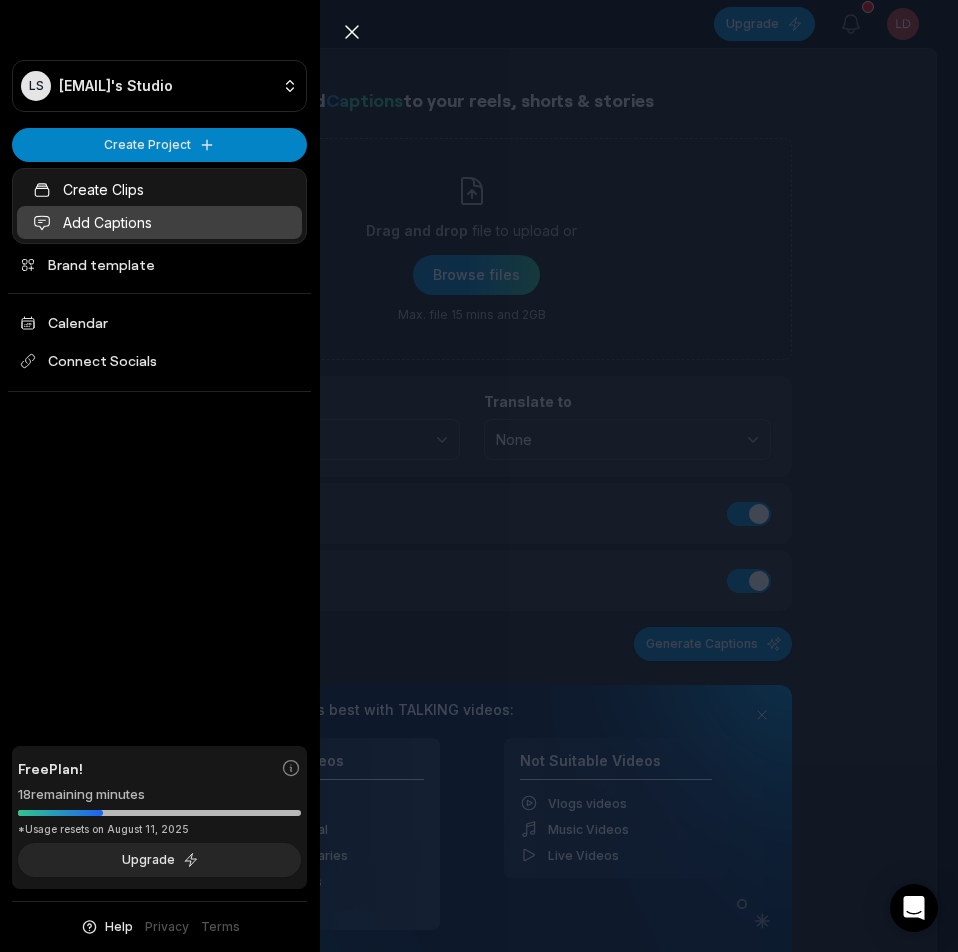click on "Add Captions" at bounding box center [159, 222] 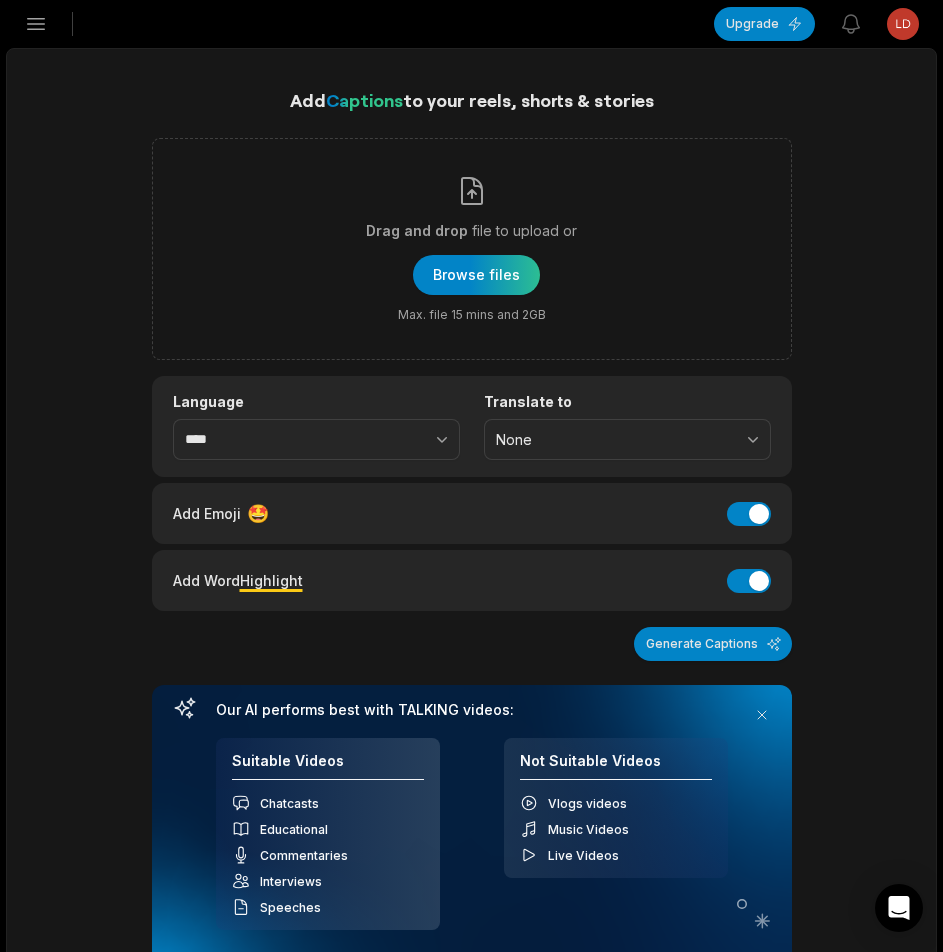 scroll, scrollTop: 0, scrollLeft: 0, axis: both 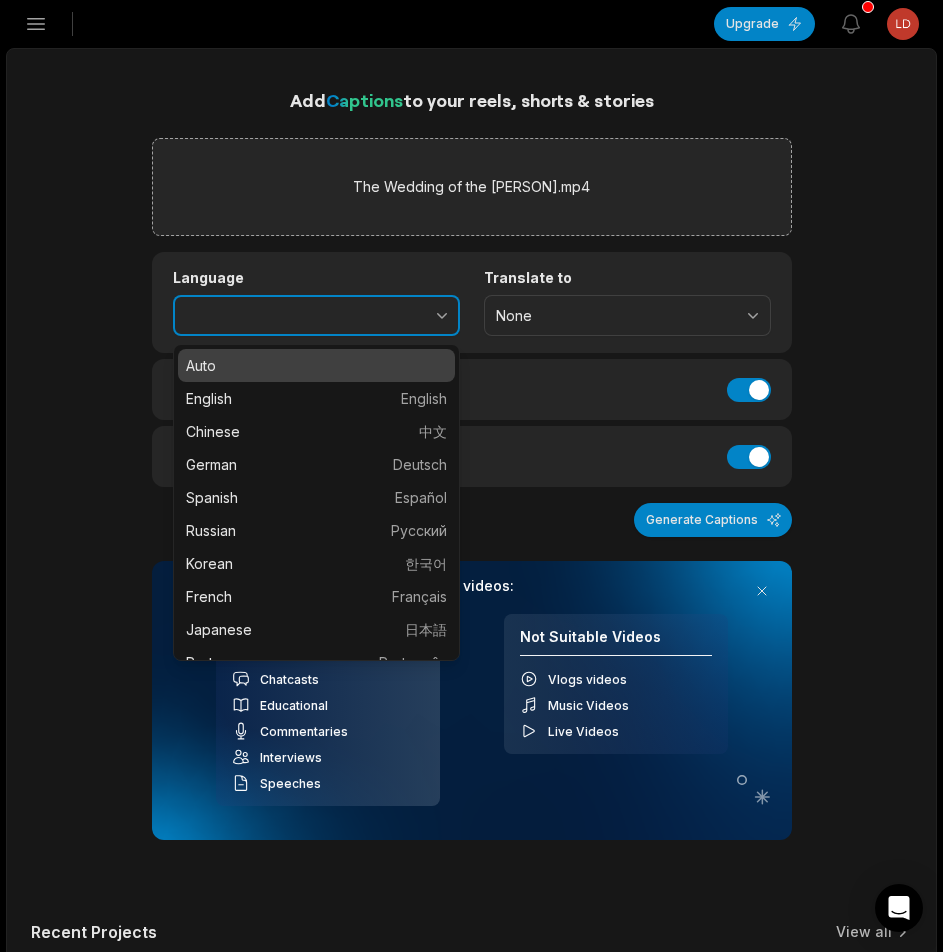 click at bounding box center (398, 316) 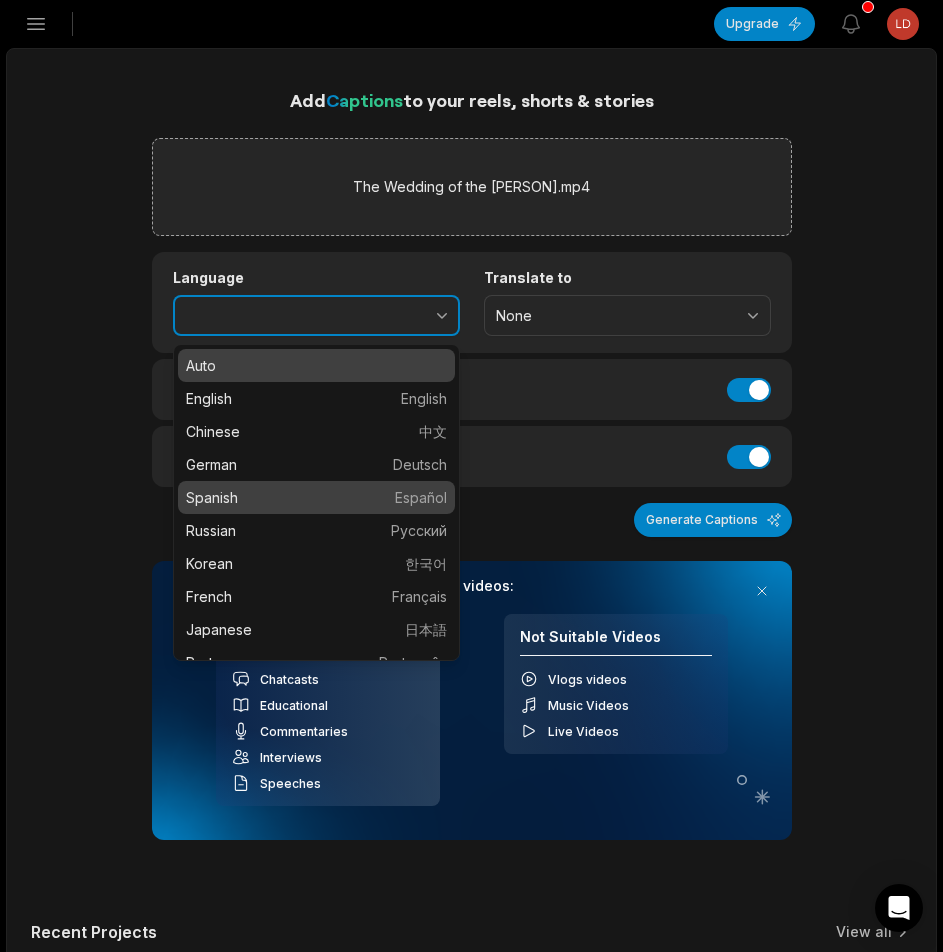 type on "*******" 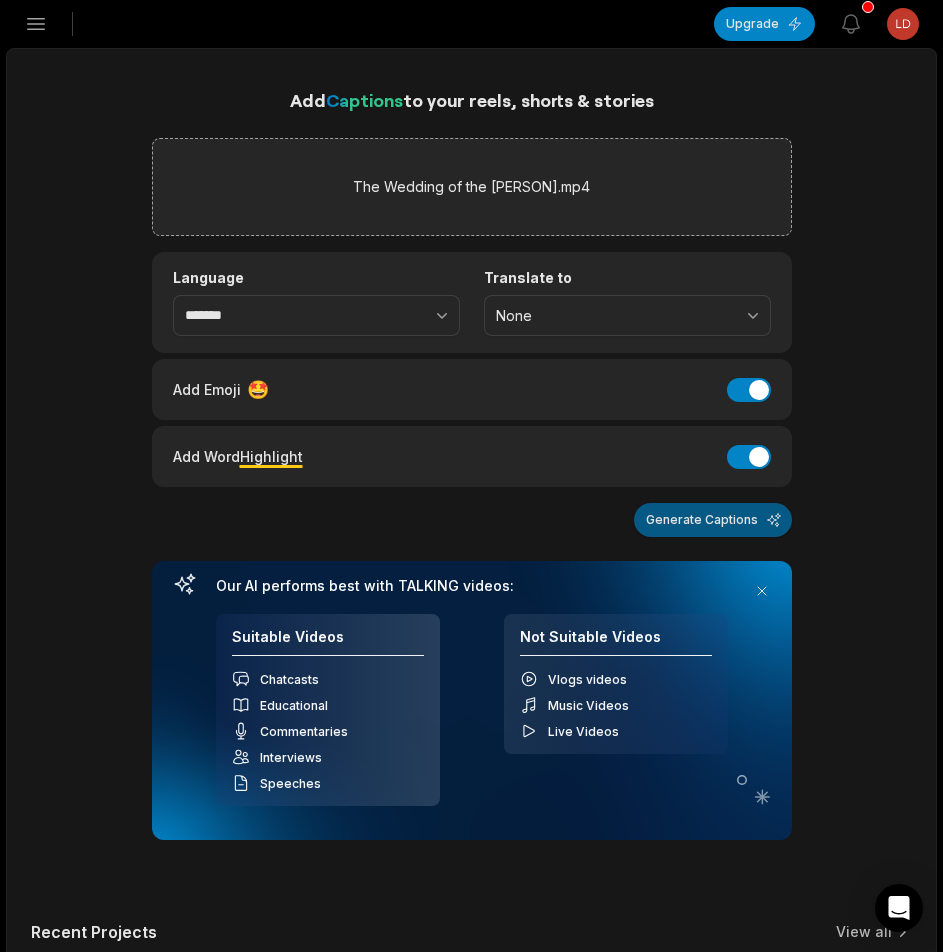 click on "Generate Captions" at bounding box center [713, 520] 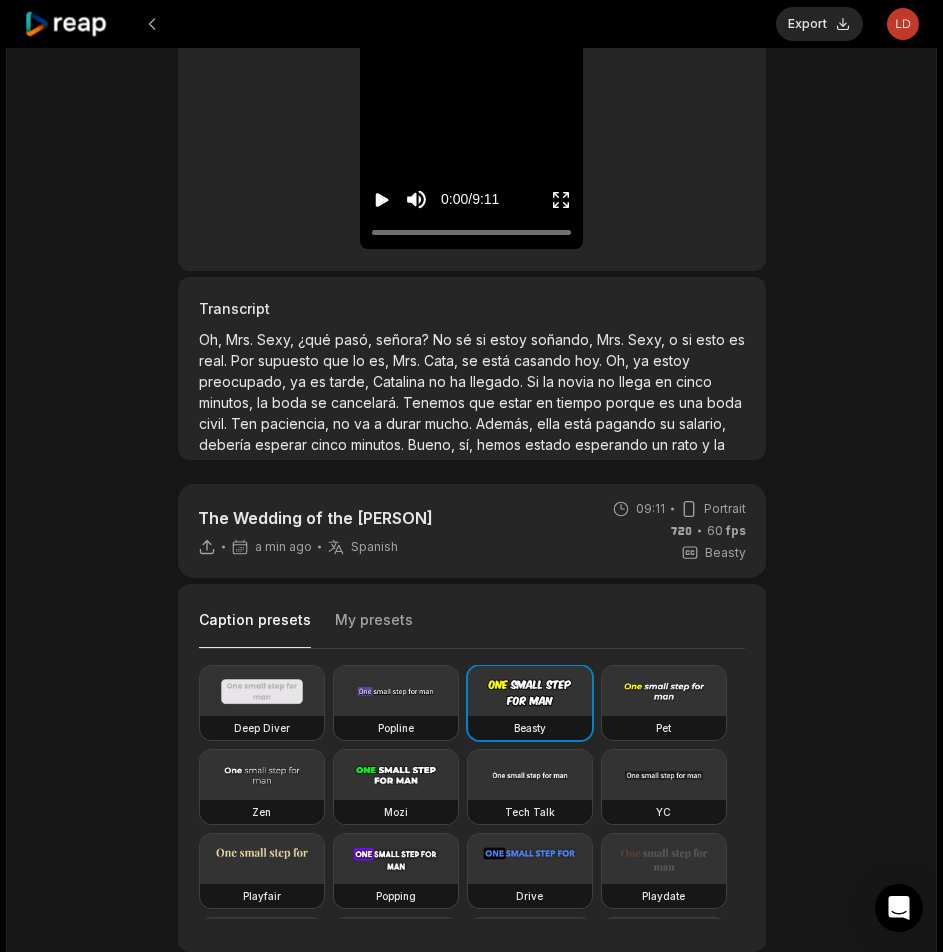 scroll, scrollTop: 400, scrollLeft: 0, axis: vertical 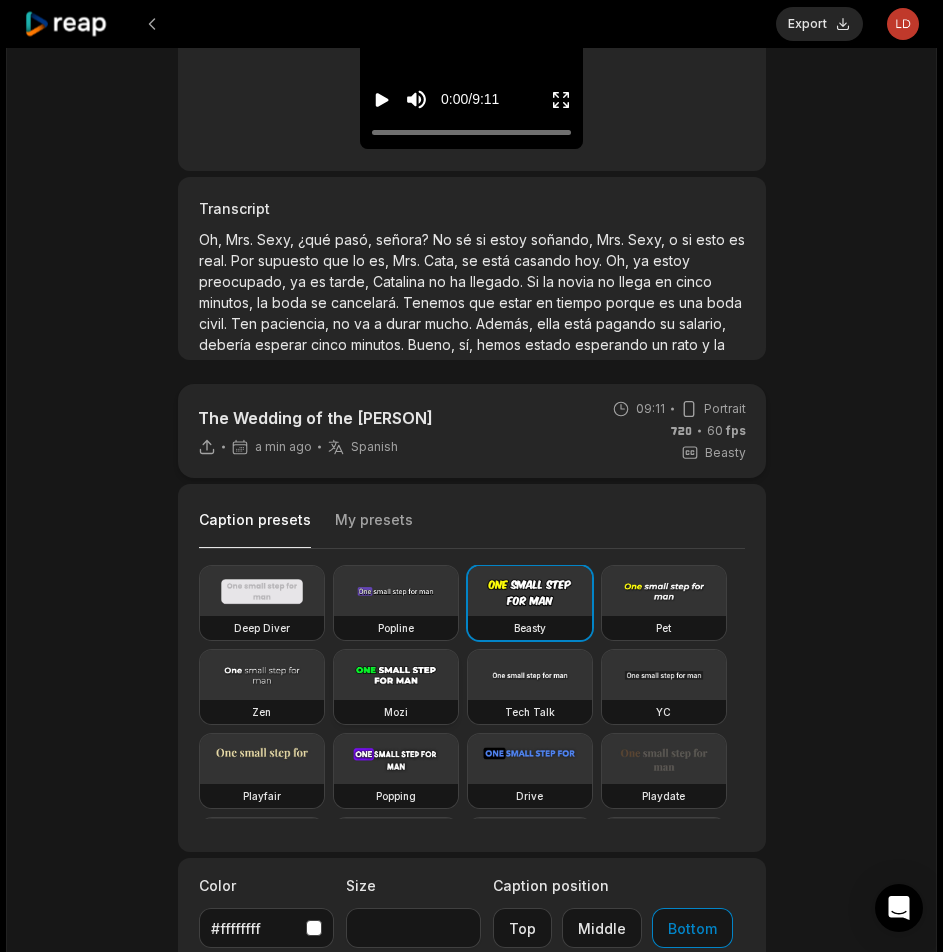 click at bounding box center (396, 675) 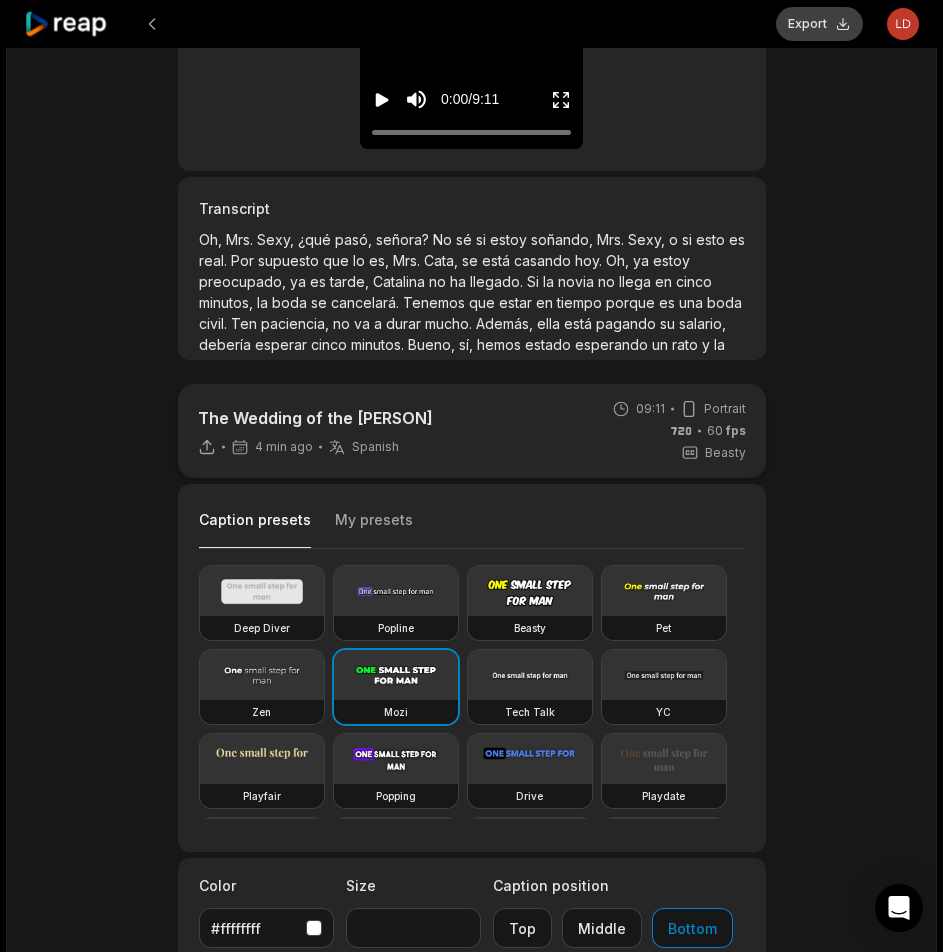 click on "Export" at bounding box center (819, 24) 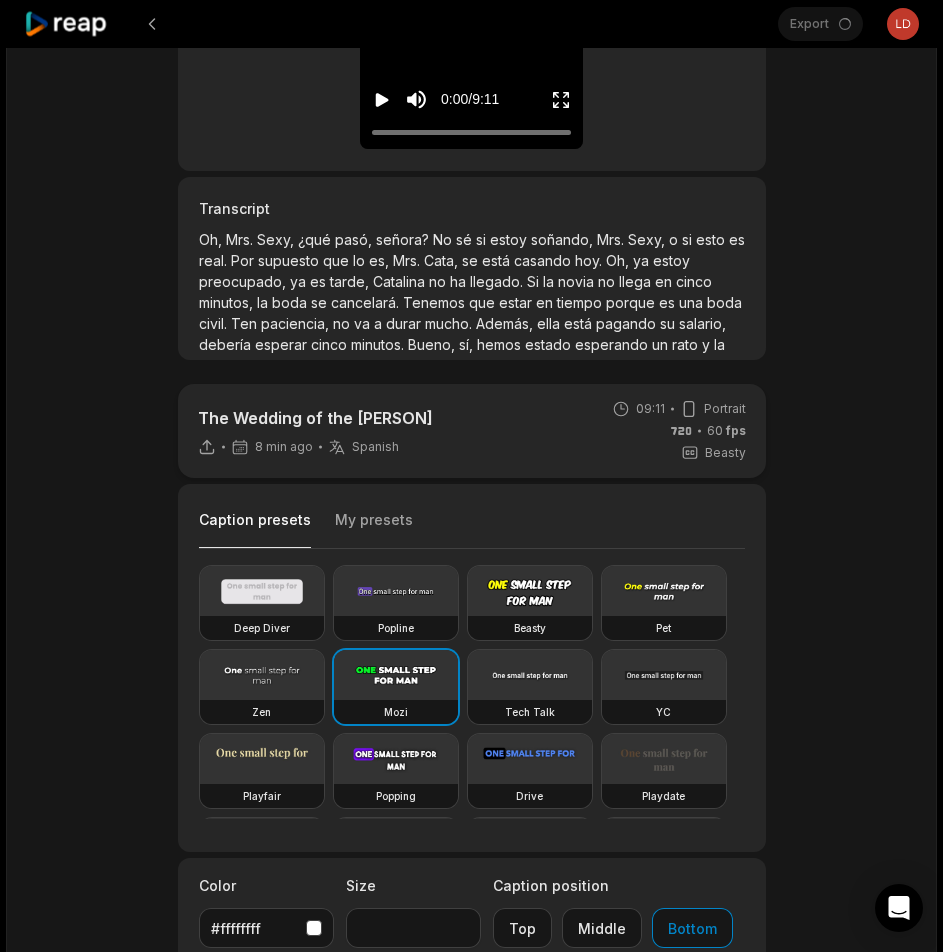 scroll, scrollTop: 400, scrollLeft: 0, axis: vertical 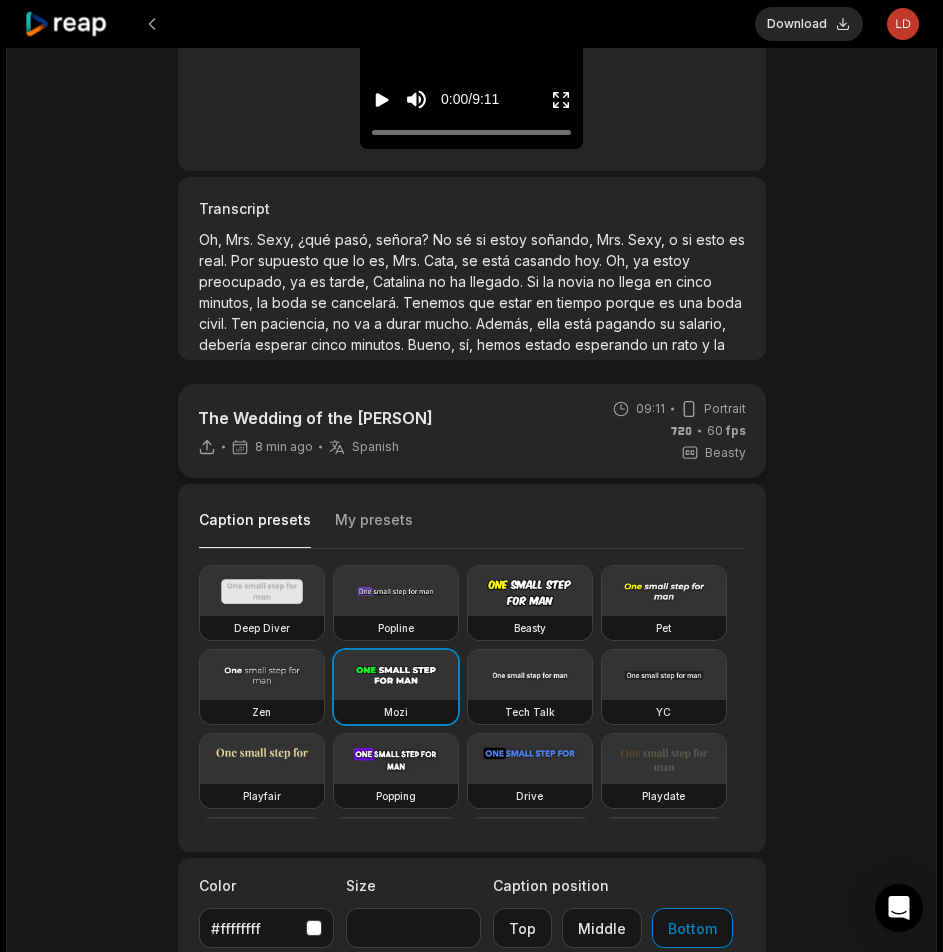 click on "The Wedding of the [PERSON] 8 min ago Spanish es 09:11 Portrait 60   fps Beasty Caption presets My presets Deep Diver Popline Beasty Pet Zen Mozi Tech Talk YC Playfair Popping Drive Playdate Galaxy Turban Flipper Spell Youshaei Pod P Noah Phantom Color #ffffffff Size ** Caption position Top Middle Bottom Add Emoji 🤩 Add Emoji Add Word  Highlight Add Word Highlight Publish Save draft Low-res preview Open in video editor Oh, Oh, Mrs Mrs Sexy, Sexy,   ¿qué ¿qué   pasó, pasó,   señora? señora? No No   sé sé   si si   estoy estoy   soñando, soñando, Mrs Mrs Sexy, Sexy,   o o   si si   esto esto   es es real real Por Por   supuesto supuesto   que que   lo lo   es, es, Mrs Mrs Cata, Cata,   se se   está está   casando casando hoy hoy Oh, Oh,   ya ya   estoy estoy   preocupado, preocupado, ya ya   es es   tarde, tarde,   Catalina Catalina no no   ha ha   llegado llegado Si Si   la la   novia novia   no no   llega llega   en en cinco cinco   minutos, minutos,   la la" at bounding box center (471, 409) 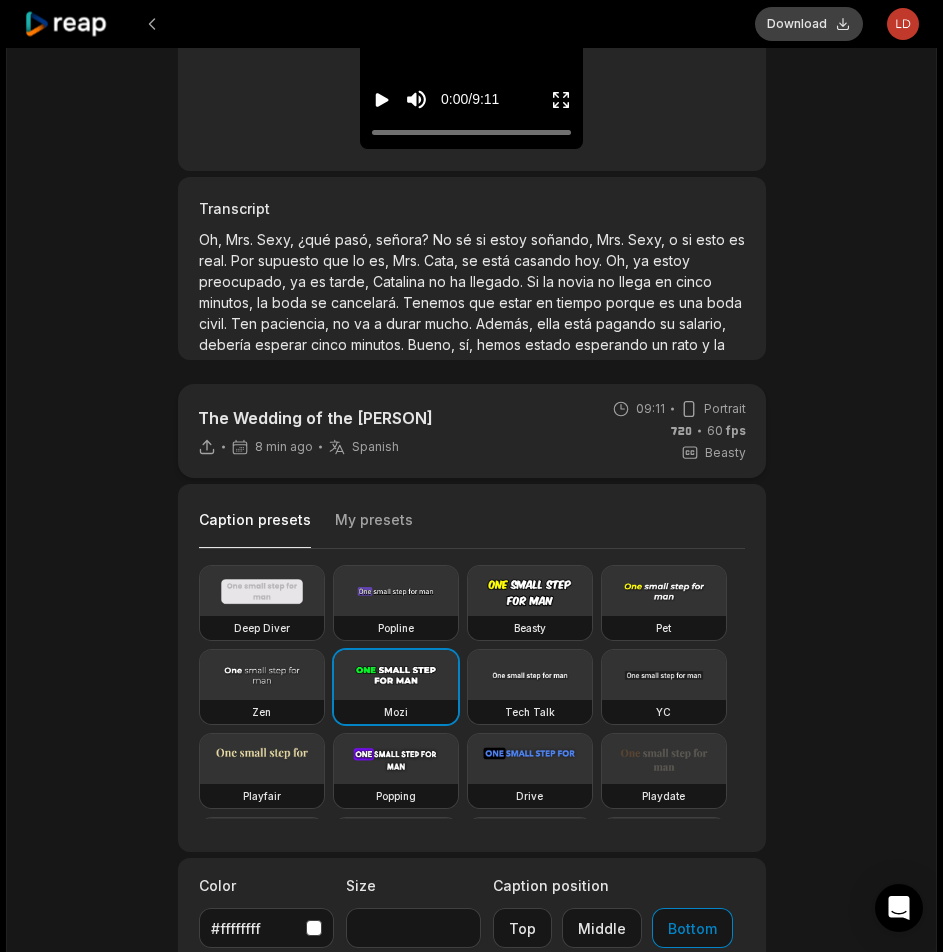 click on "Download" at bounding box center [809, 24] 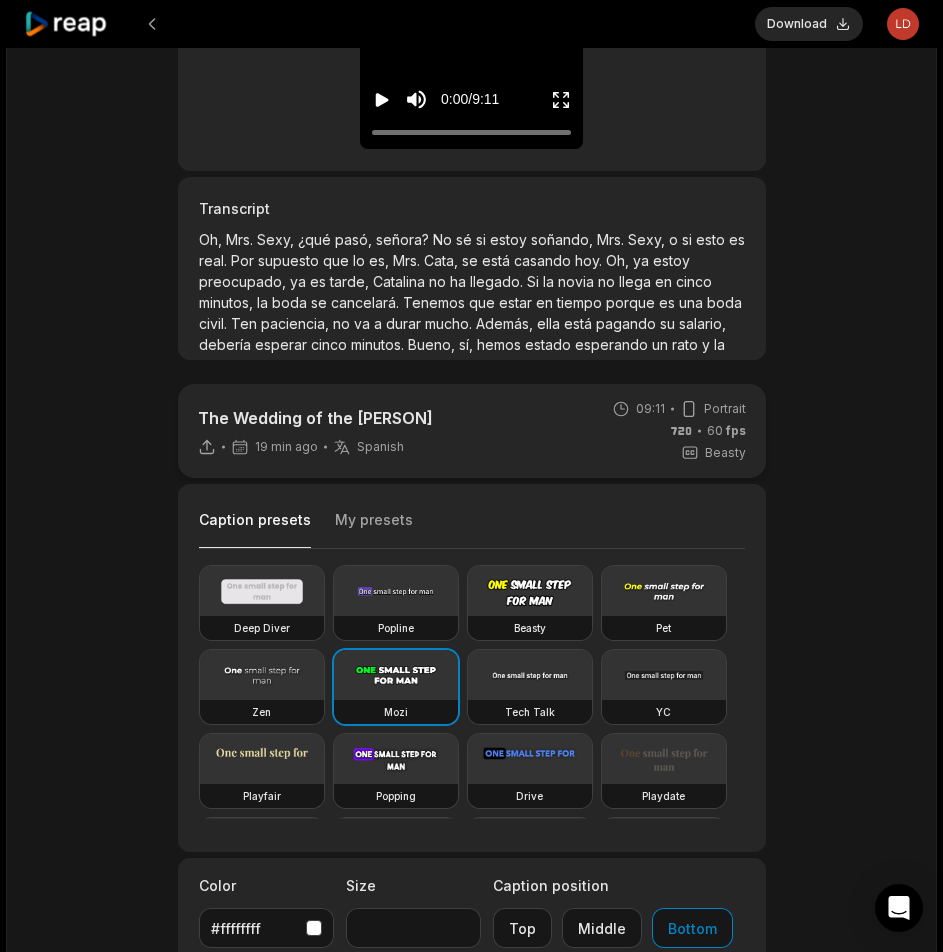 click on "The Wedding of the [PERSON] 19 min ago Spanish es 09:11 Portrait 60   fps Beasty Caption presets My presets Deep Diver Popline Beasty Pet Zen Mozi Tech Talk YC Playfair Popping Drive Playdate Galaxy Turban Flipper Spell Youshaei Pod P Noah Phantom Color #ffffffff Size ** Caption position Top Middle Bottom Add Emoji 🤩 Add Emoji Add Word  Highlight Add Word Highlight Publish Save draft Low-res preview Open in video editor Oh, Oh, Mrs Mrs Sexy, Sexy,   ¿qué ¿qué   pasó, pasó,   señora? señora? No No   sé sé   si si   estoy estoy   soñando, soñando, Mrs Mrs Sexy, Sexy,   o o   si si   esto esto   es es real real Por Por   supuesto supuesto   que que   lo lo   es, es, Mrs Mrs Cata, Cata,   se se   está está   casando casando hoy hoy Oh, Oh,   ya ya   estoy estoy   preocupado, preocupado, ya ya   es es   tarde, tarde,   Catalina Catalina no no   ha ha   llegado llegado Si Si   la la   novia novia   no no   llega llega   en en cinco cinco   minutos, minutos,   la la a" at bounding box center [471, 409] 